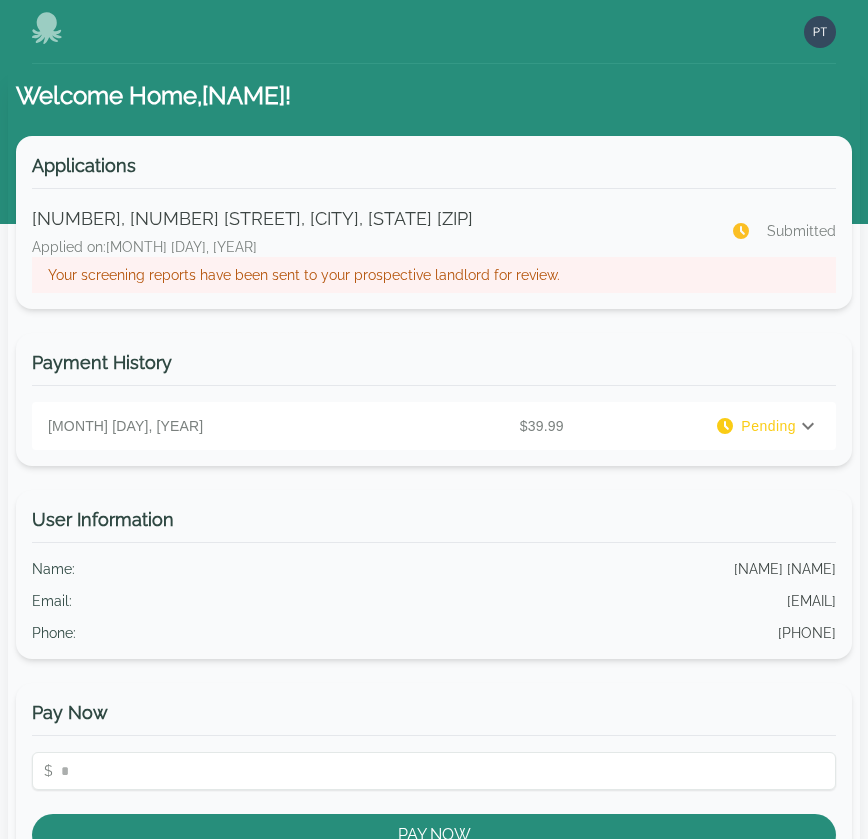 scroll, scrollTop: 0, scrollLeft: 0, axis: both 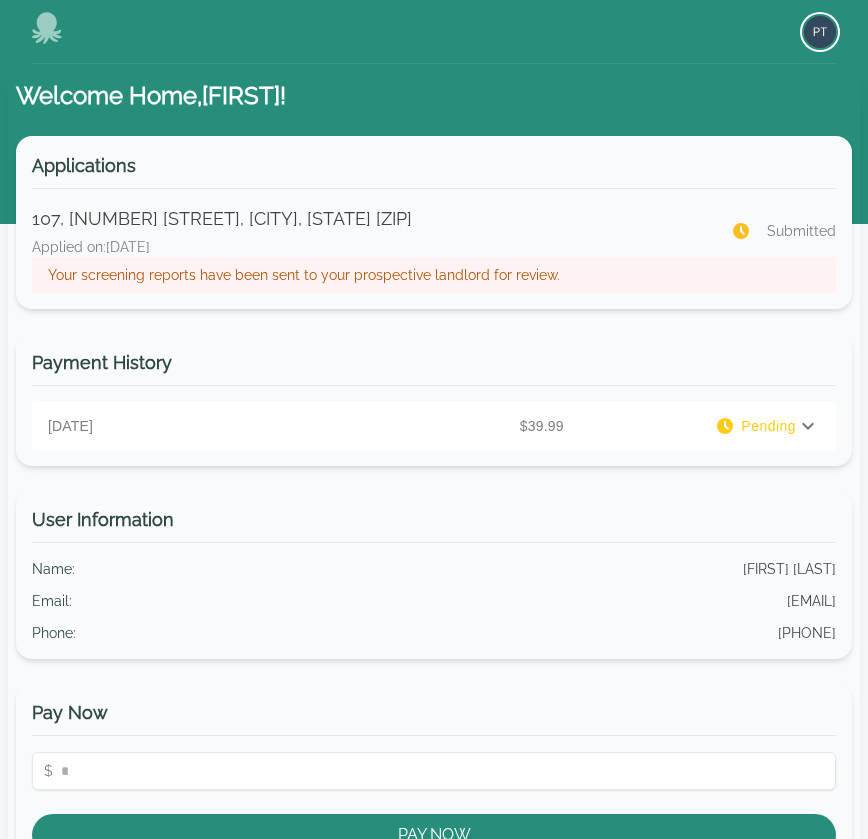 click at bounding box center (820, 32) 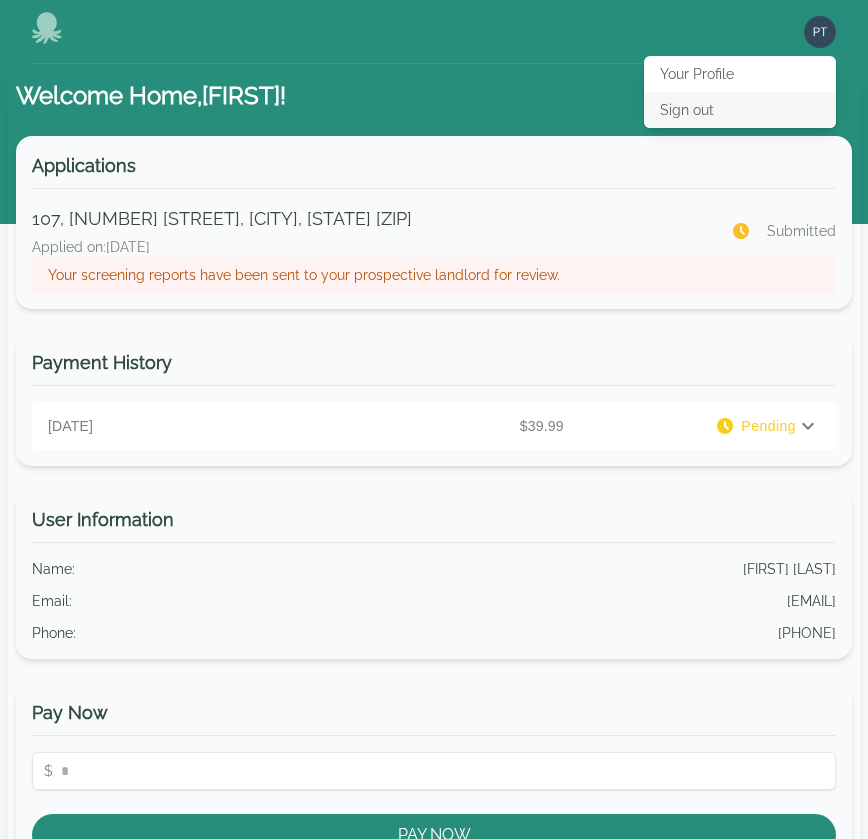 click on "Sign out" at bounding box center (740, 110) 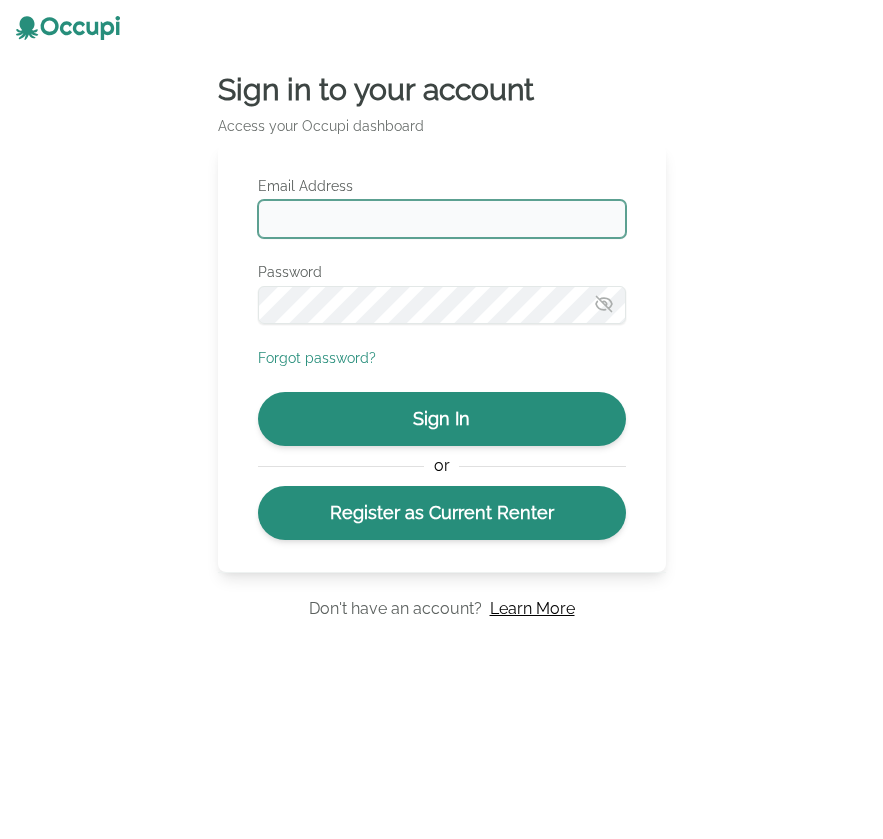 click on "Email Address" at bounding box center [442, 219] 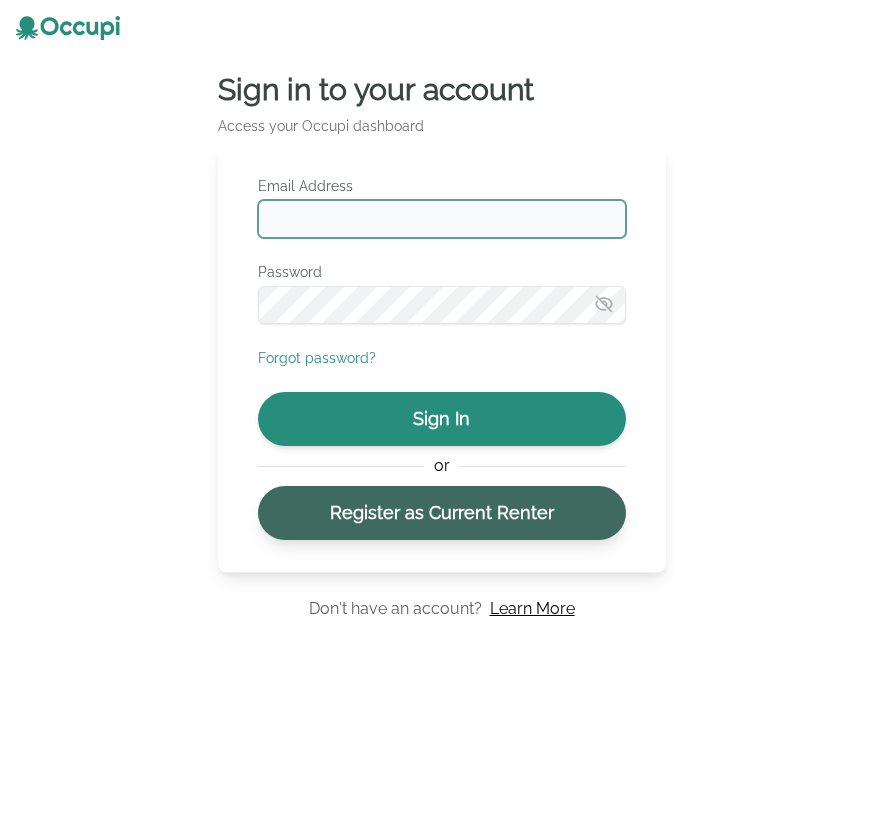 type on "**********" 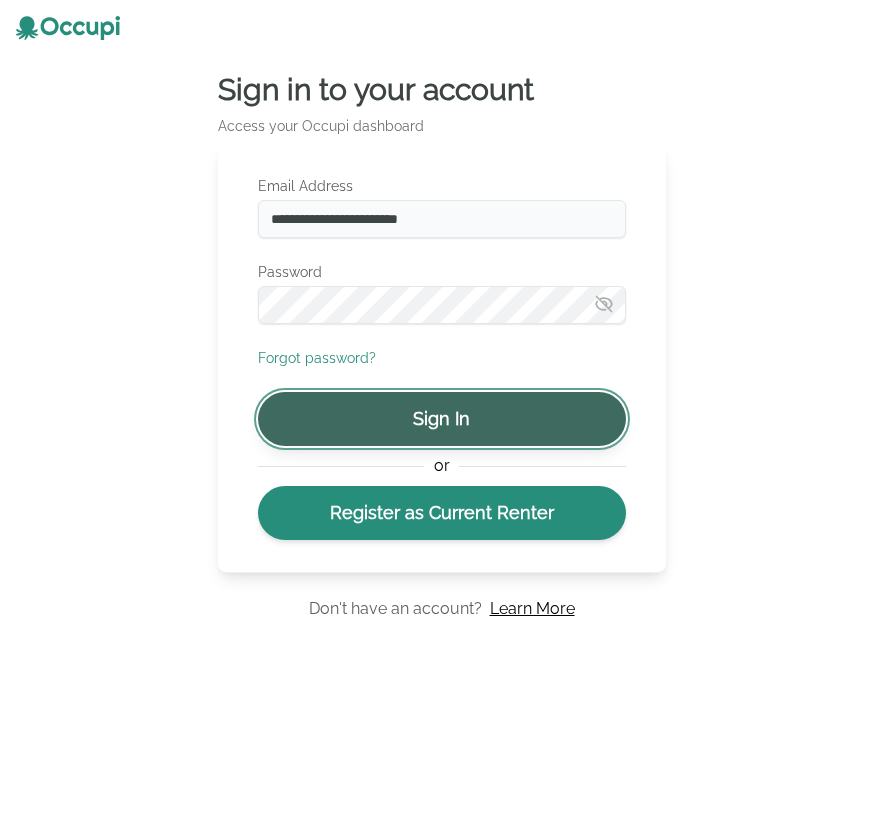 click on "Sign In" at bounding box center [442, 419] 